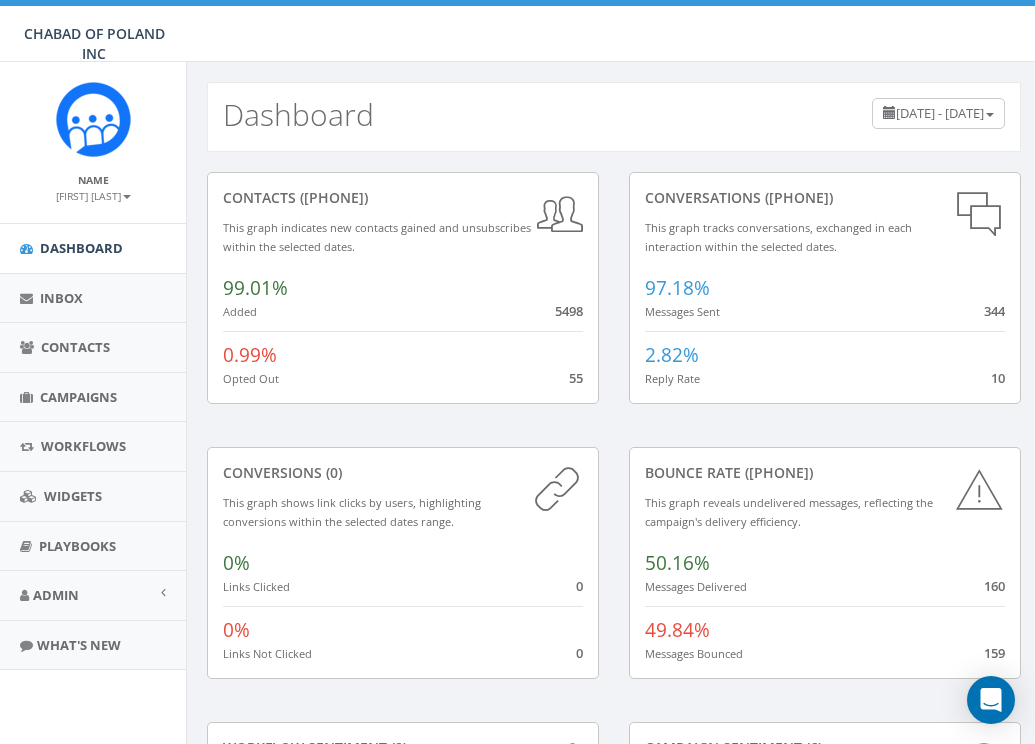 scroll, scrollTop: 0, scrollLeft: 0, axis: both 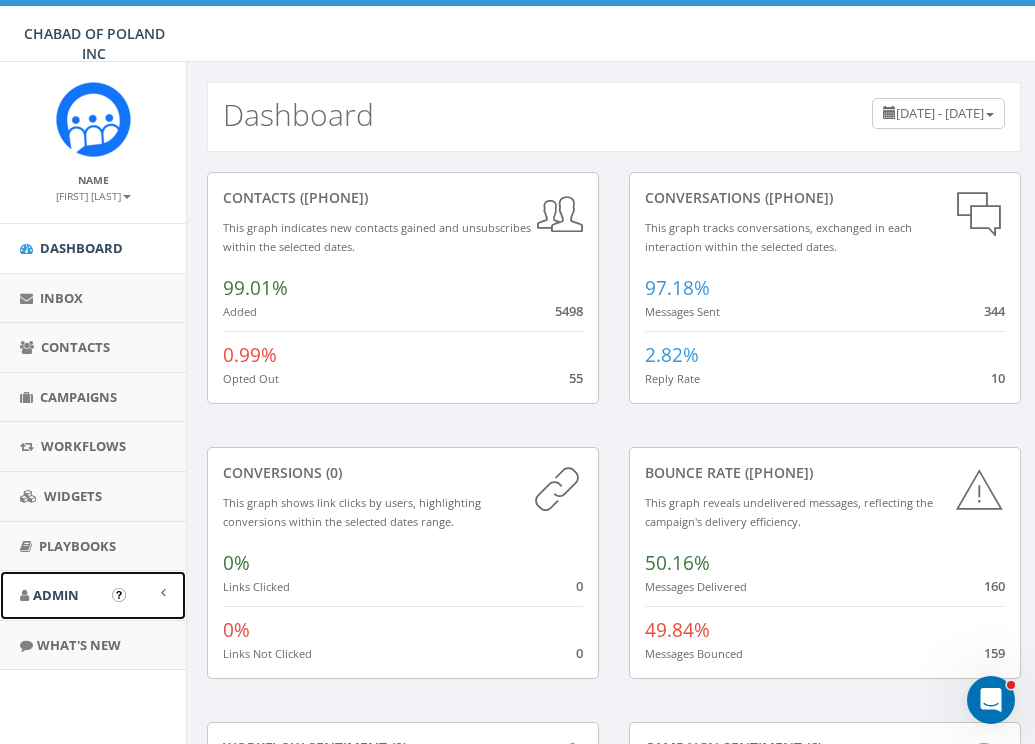 click on "Admin" at bounding box center (93, 595) 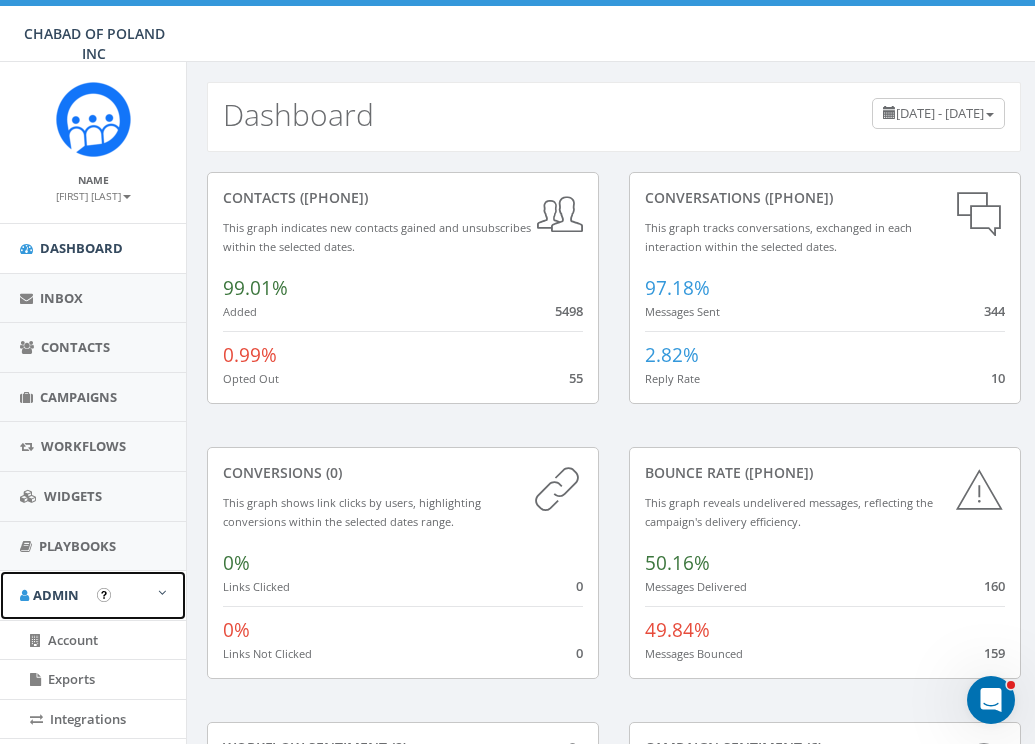 click at bounding box center [162, 592] 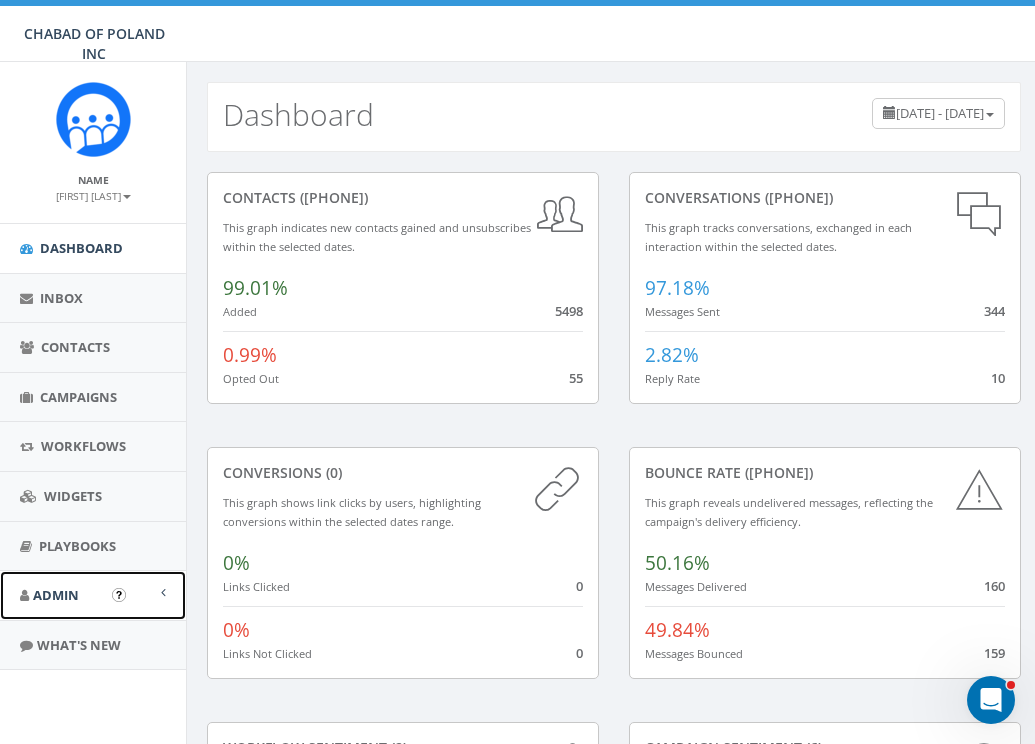 click on "Admin" at bounding box center [56, 595] 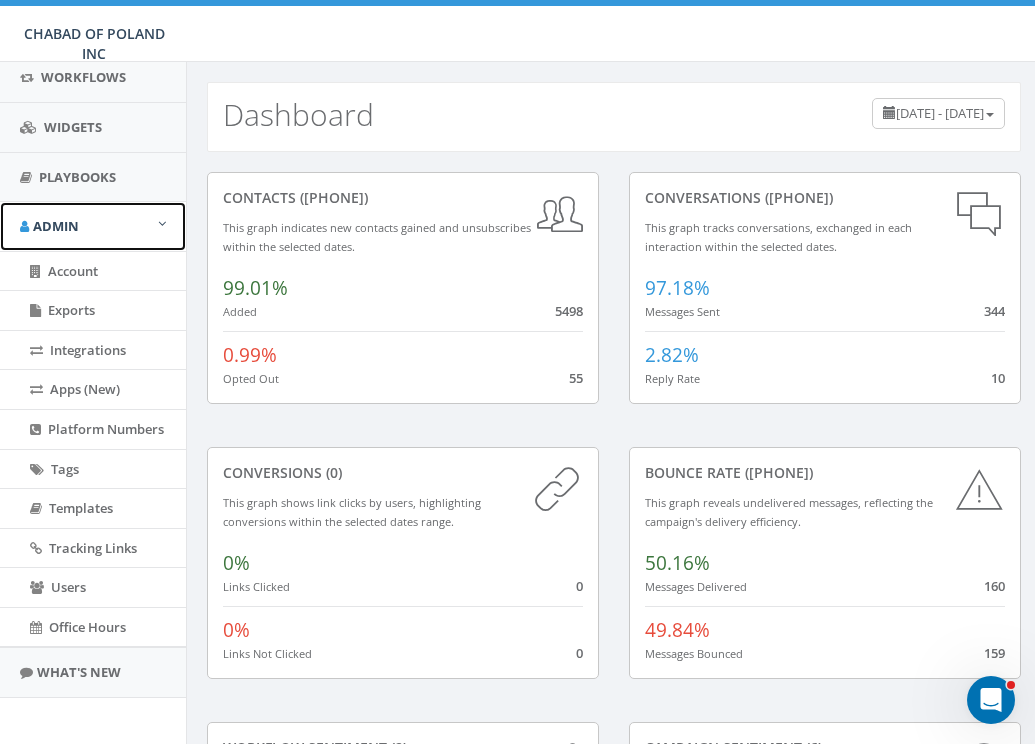 scroll, scrollTop: 379, scrollLeft: 0, axis: vertical 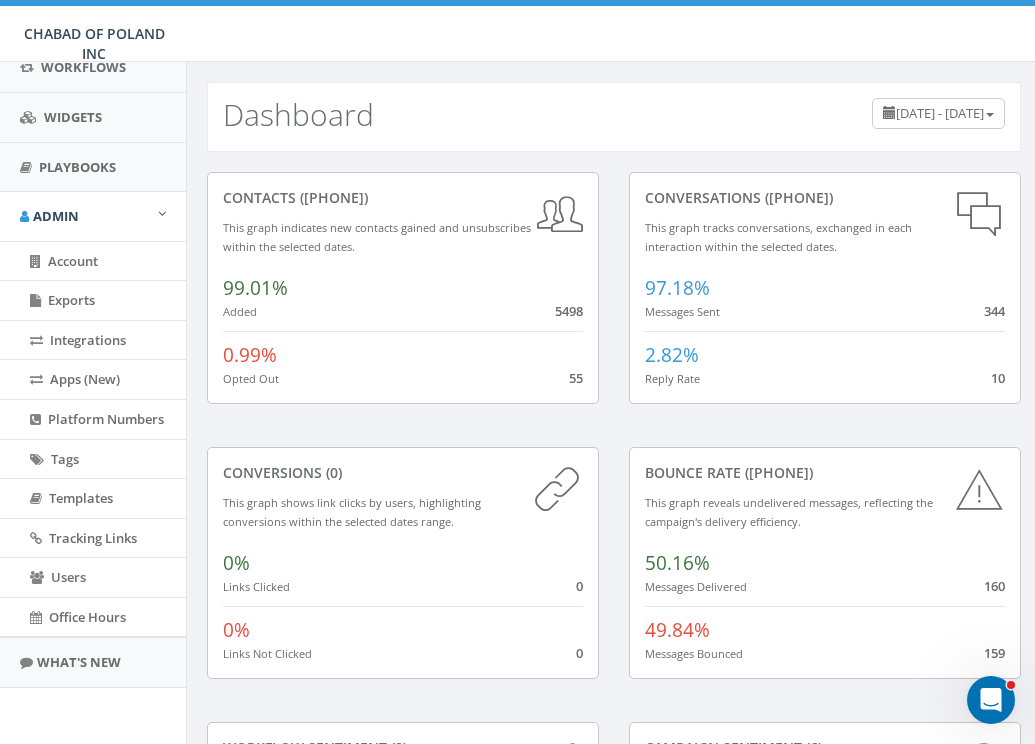 click on "Name Meir Stambler Profile Sign Out   Dashboard   Inbox   Contacts   Campaigns   Workflows   Widgets   Playbooks Admin   Account   Exports   Integrations   Apps (New)   Platform Numbers   Tags   Templates   Tracking Links   Users   Office Hours What's New" at bounding box center (93, 213) 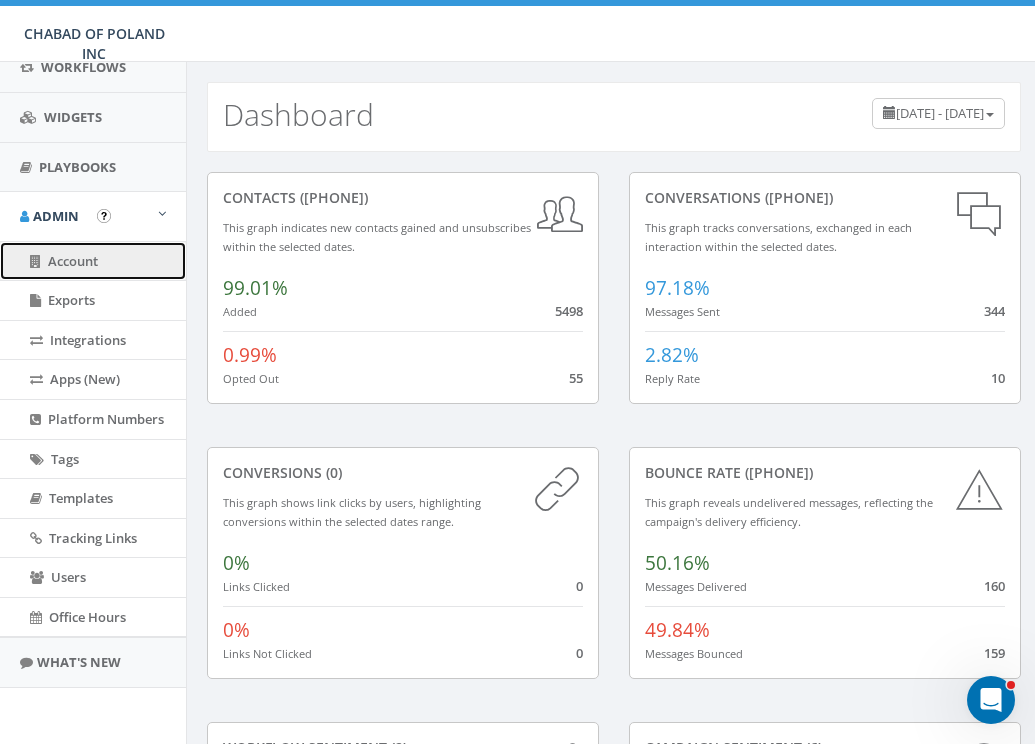 click on "Account" at bounding box center (93, 261) 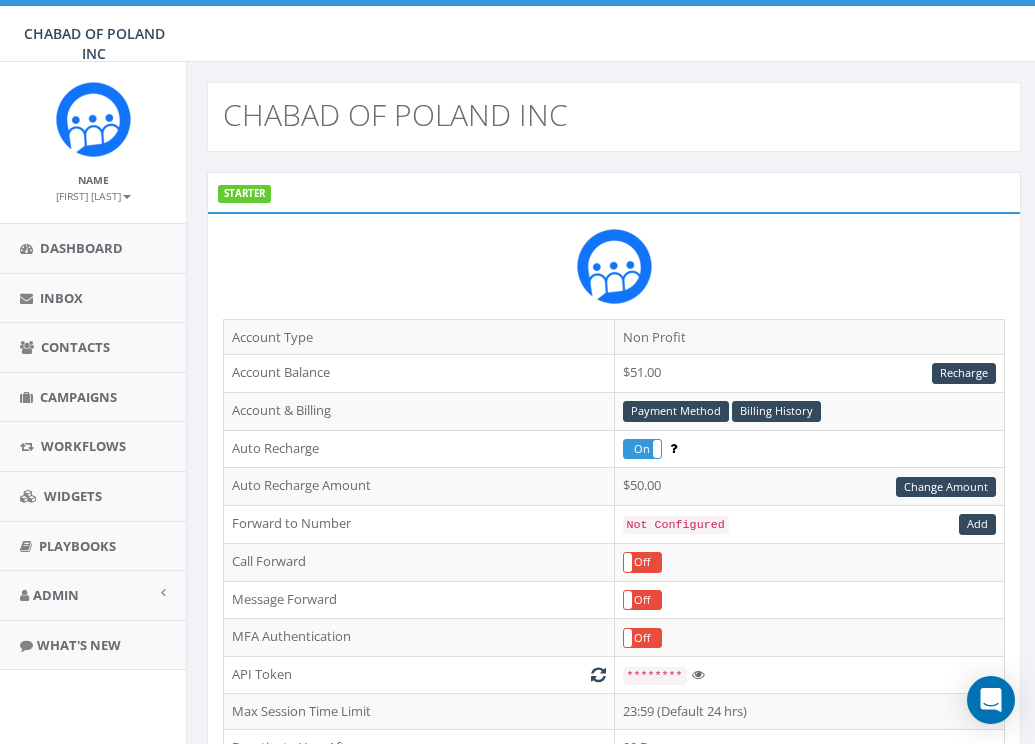 scroll, scrollTop: 0, scrollLeft: 0, axis: both 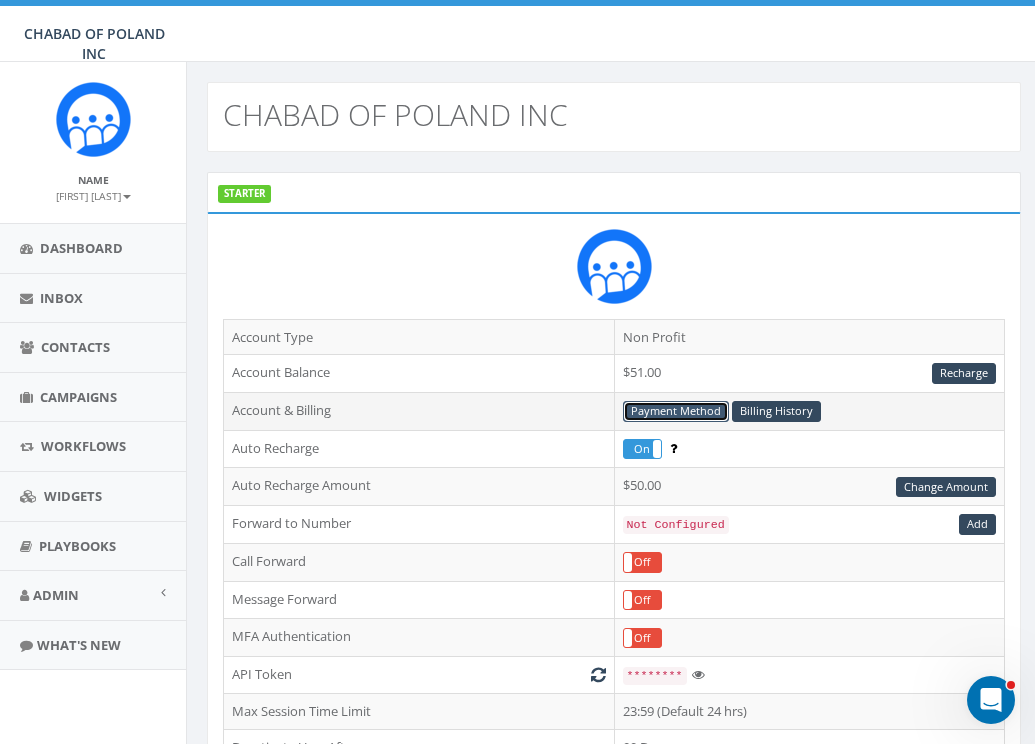 click on "Payment Method" at bounding box center [676, 411] 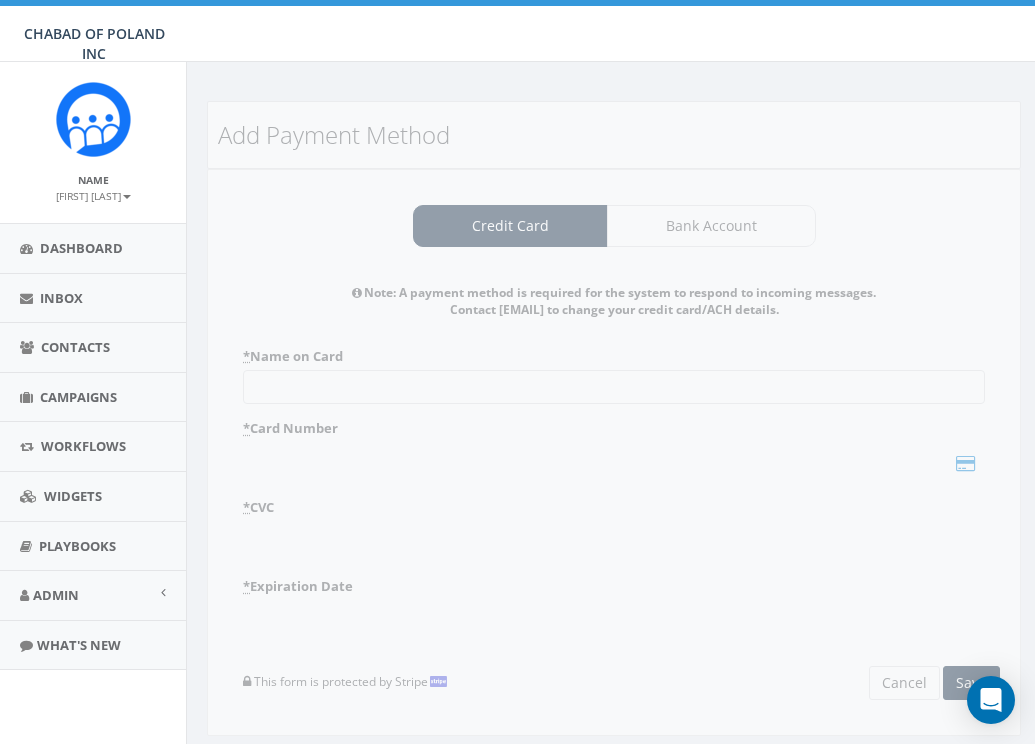 scroll, scrollTop: 0, scrollLeft: 0, axis: both 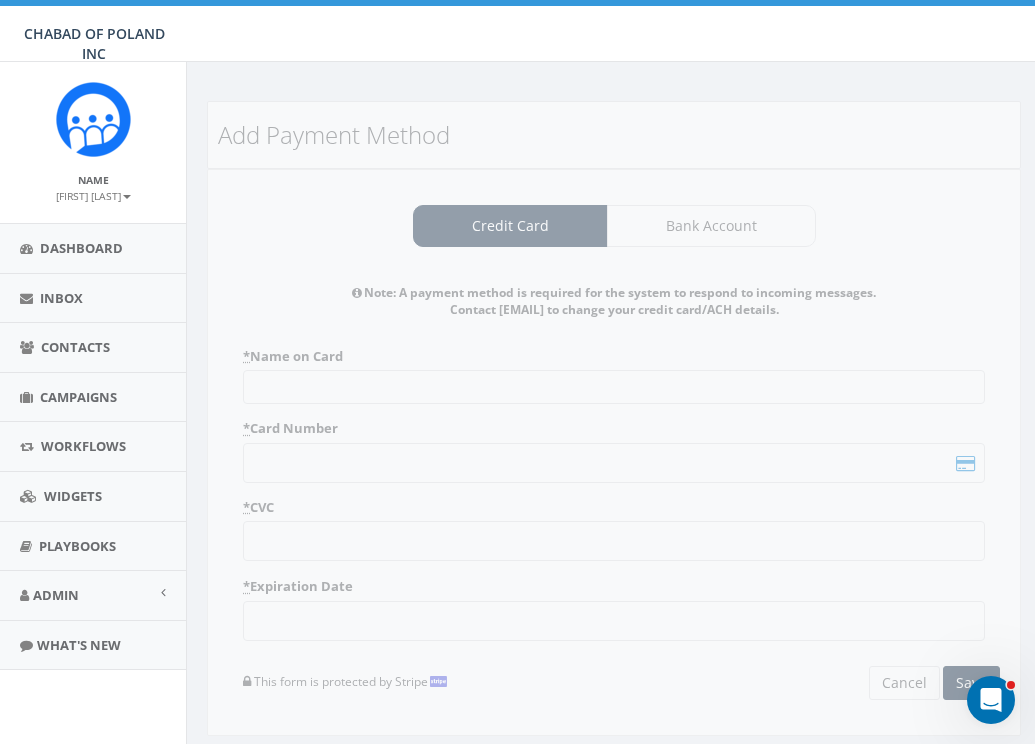 click on "Add Payment Method Credit Card Bank Account   Note: A payment method is required for the system to respond to incoming messages.  Contact [EMAIL] to change your credit card/ACH details. *  Name on Card  *  Card Number *  CVC *  Expiration Date                                           This form is protected by Stripe Cancel   Save   Note: A payment method is required for the system to respond to incoming messages.  Contact [EMAIL] to change your credit card/ACH details. *  Bank Name *  Account Type Individual Company *  Account Number Only numbers are allowed and must be at least 12 digits long. *  Routing Number Only numbers are allowed and must be 9 digits long.   This form is protected by Stripe Cancel   Save" at bounding box center (614, 418) 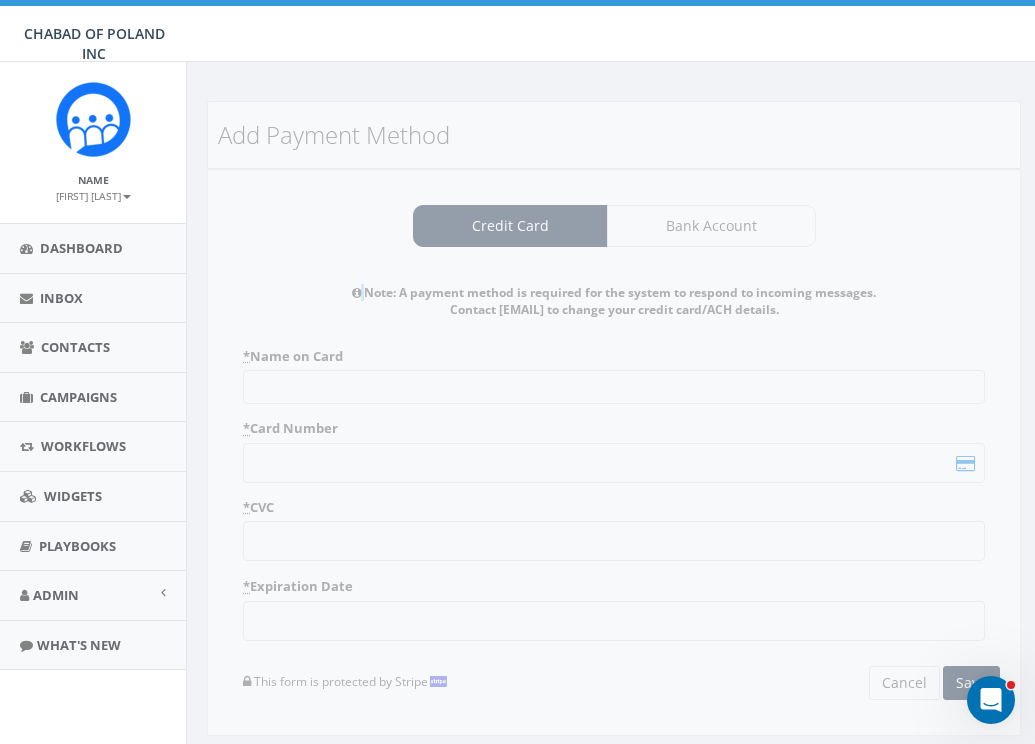 click on "Add Payment Method Credit Card Bank Account   Note: A payment method is required for the system to respond to incoming messages.  Contact [EMAIL] to change your credit card/ACH details. *  Name on Card  *  Card Number *  CVC *  Expiration Date                                           This form is protected by Stripe Cancel   Save   Note: A payment method is required for the system to respond to incoming messages.  Contact [EMAIL] to change your credit card/ACH details. *  Bank Name *  Account Type Individual Company *  Account Number Only numbers are allowed and must be at least 12 digits long. *  Routing Number Only numbers are allowed and must be 9 digits long.   This form is protected by Stripe Cancel   Save" at bounding box center (614, 418) 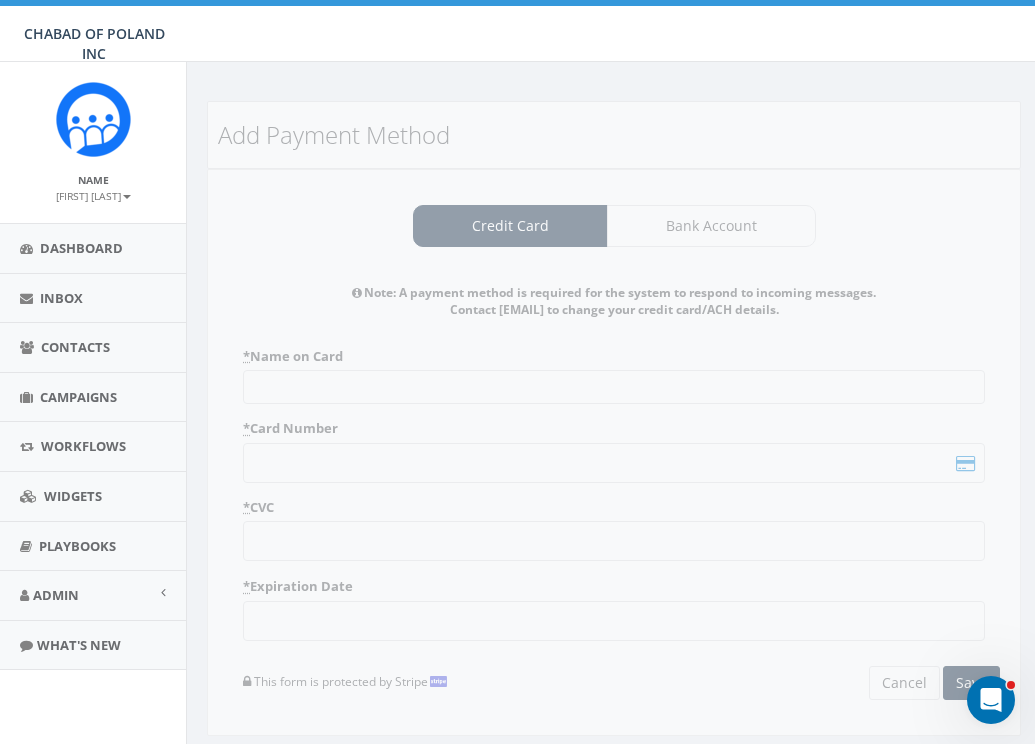 click on "Add Payment Method Credit Card Bank Account   Note: A payment method is required for the system to respond to incoming messages.  Contact [EMAIL] to change your credit card/ACH details. *  Name on Card  *  Card Number *  CVC *  Expiration Date                                           This form is protected by Stripe Cancel   Save   Note: A payment method is required for the system to respond to incoming messages.  Contact [EMAIL] to change your credit card/ACH details. *  Bank Name *  Account Type Individual Company *  Account Number Only numbers are allowed and must be at least 12 digits long. *  Routing Number Only numbers are allowed and must be 9 digits long.   This form is protected by Stripe Cancel   Save" at bounding box center (614, 418) 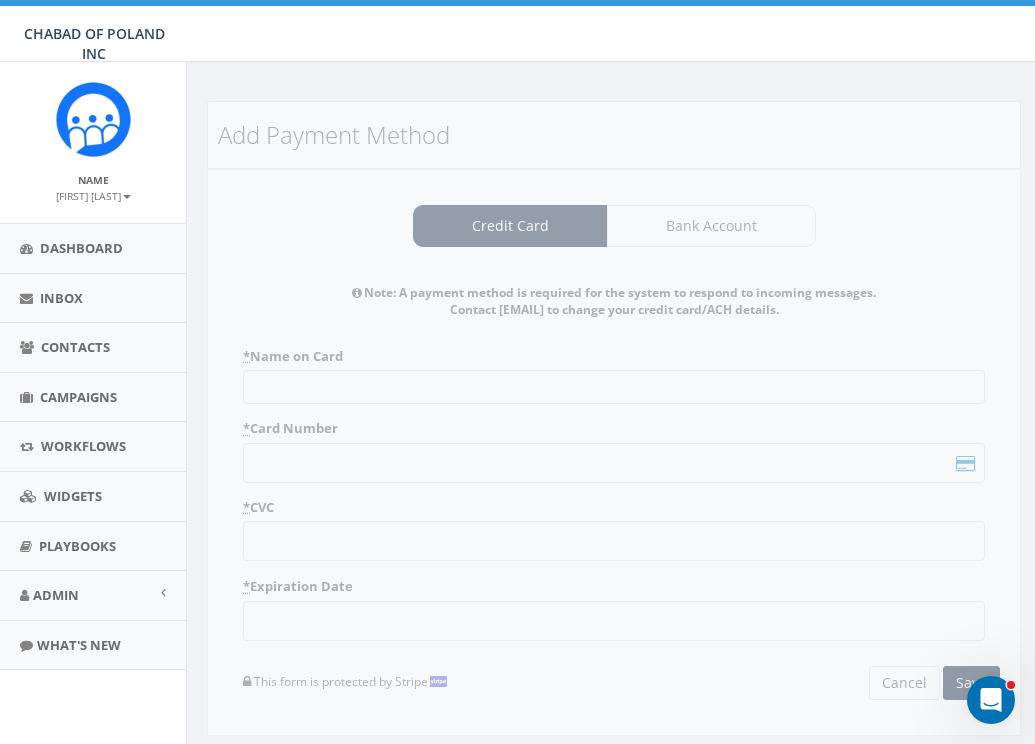 click on "Add Payment Method Credit Card Bank Account   Note: A payment method is required for the system to respond to incoming messages.  Contact [EMAIL] to change your credit card/ACH details. *  Name on Card  *  Card Number *  CVC *  Expiration Date                                           This form is protected by Stripe Cancel   Save   Note: A payment method is required for the system to respond to incoming messages.  Contact [EMAIL] to change your credit card/ACH details. *  Bank Name *  Account Type Individual Company *  Account Number Only numbers are allowed and must be at least 12 digits long. *  Routing Number Only numbers are allowed and must be 9 digits long.   This form is protected by Stripe Cancel   Save" at bounding box center [614, 418] 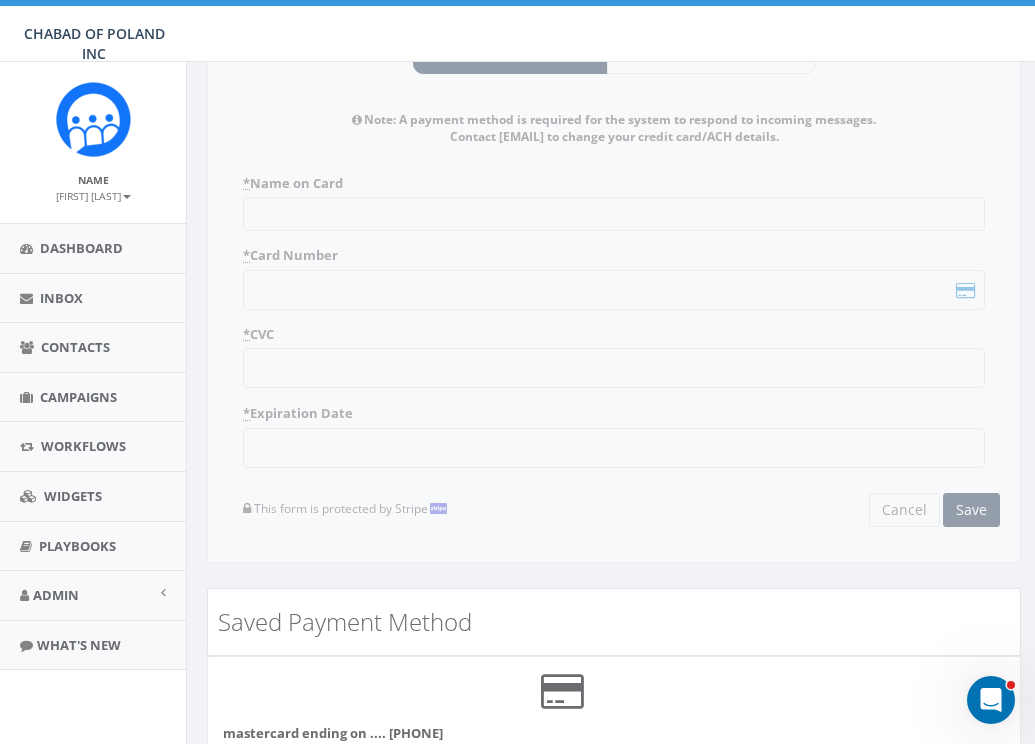 scroll, scrollTop: 175, scrollLeft: 0, axis: vertical 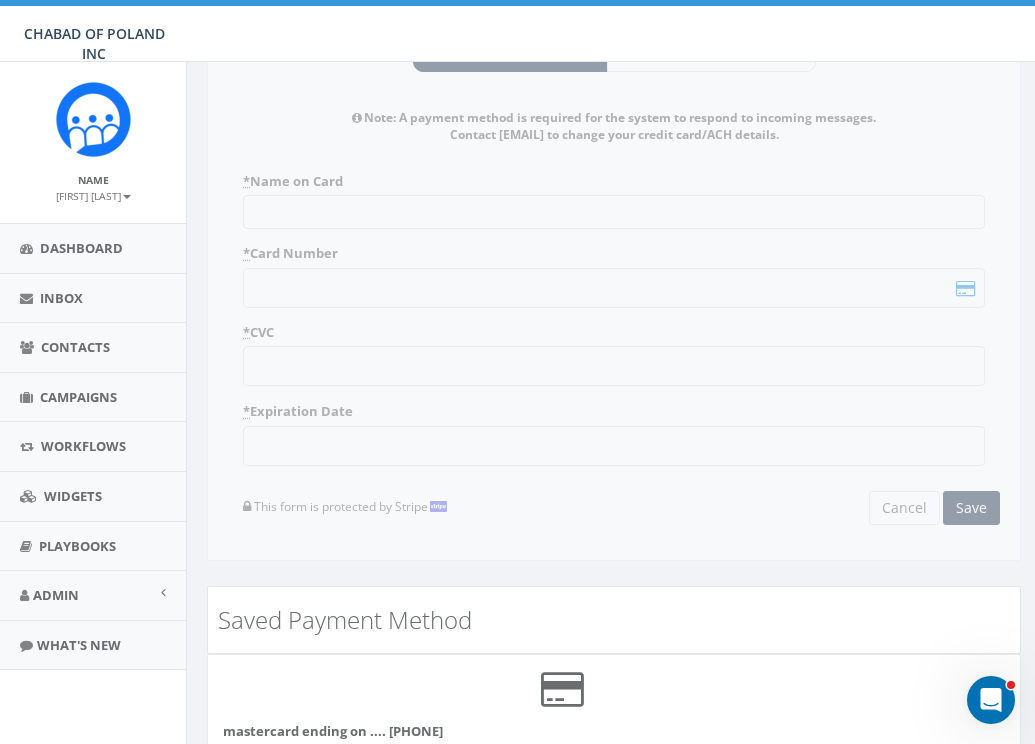 click on "Add Payment Method Credit Card Bank Account   Note: A payment method is required for the system to respond to incoming messages.  Contact [EMAIL] to change your credit card/ACH details. *  Name on Card  *  Card Number *  CVC *  Expiration Date                                           This form is protected by Stripe Cancel   Save   Note: A payment method is required for the system to respond to incoming messages.  Contact [EMAIL] to change your credit card/ACH details. *  Bank Name *  Account Type Individual Company *  Account Number Only numbers are allowed and must be at least 12 digits long. *  Routing Number Only numbers are allowed and must be 9 digits long.   This form is protected by Stripe Cancel   Save" at bounding box center (614, 243) 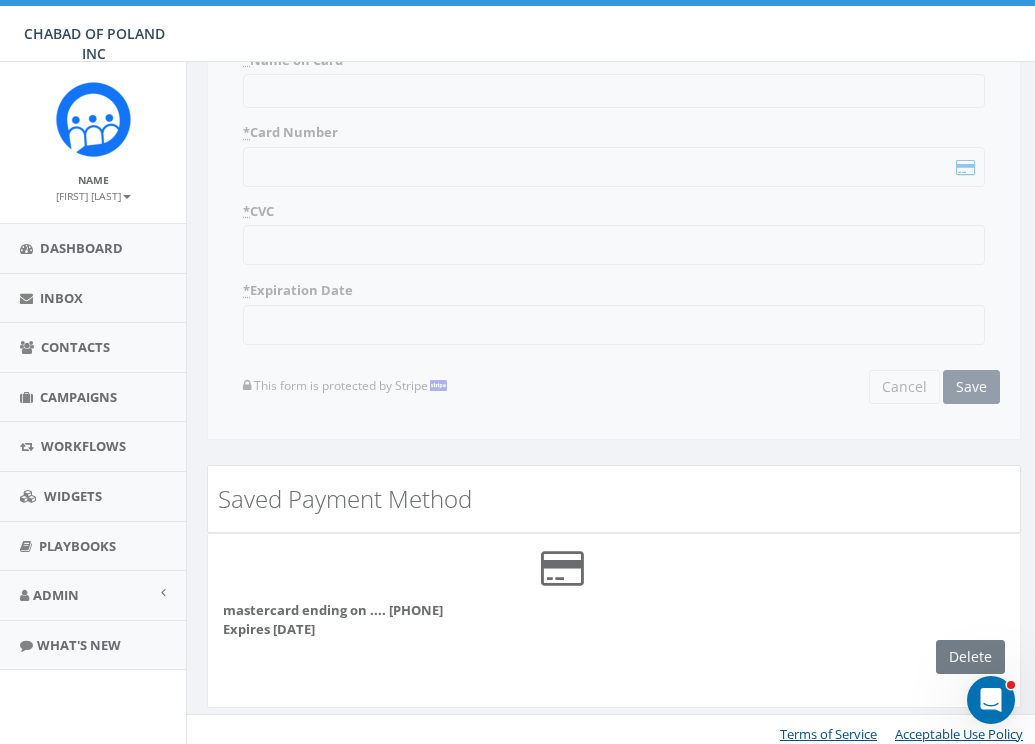 scroll, scrollTop: 305, scrollLeft: 0, axis: vertical 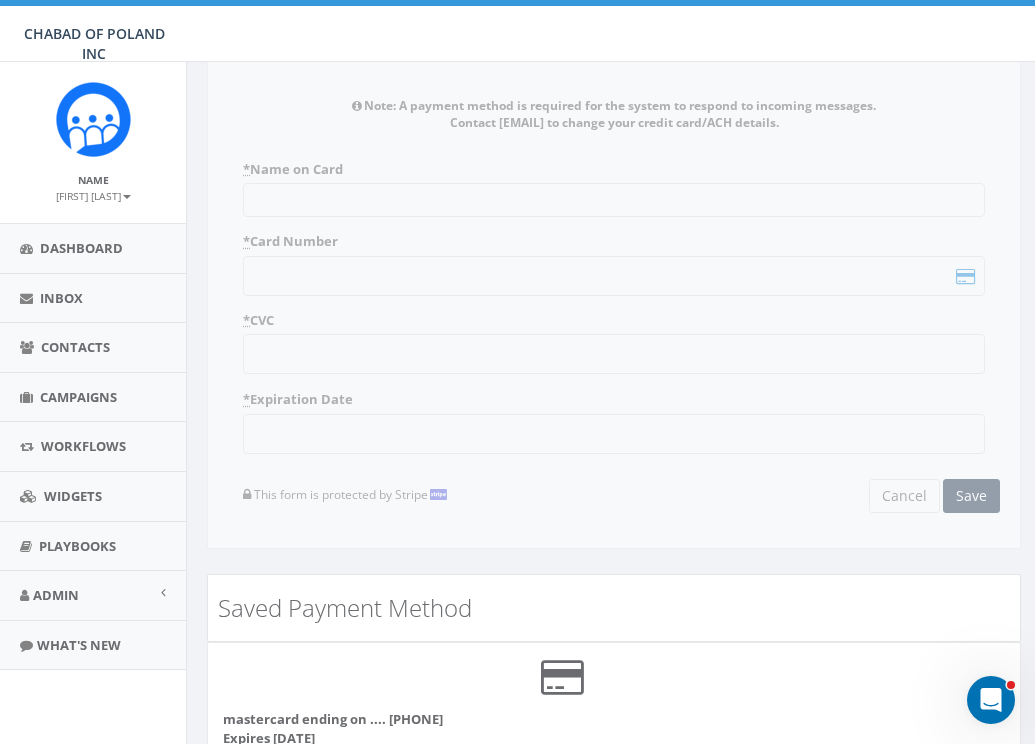 click on "Add Payment Method Credit Card Bank Account   Note: A payment method is required for the system to respond to incoming messages.  Contact [EMAIL] to change your credit card/ACH details. *  Name on Card  *  Card Number *  CVC *  Expiration Date                                           This form is protected by Stripe Cancel   Save   Note: A payment method is required for the system to respond to incoming messages.  Contact [EMAIL] to change your credit card/ACH details. *  Bank Name *  Account Type Individual Company *  Account Number Only numbers are allowed and must be at least 12 digits long. *  Routing Number Only numbers are allowed and must be 9 digits long.   This form is protected by Stripe Cancel   Save" at bounding box center [614, 231] 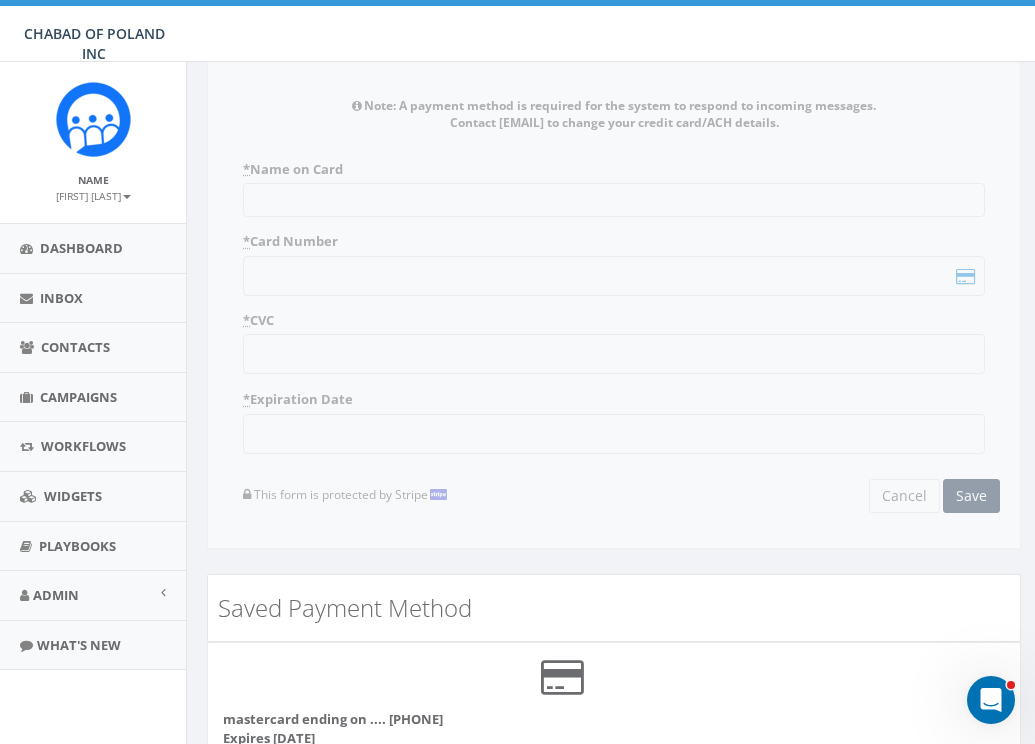 click on "Add Payment Method Credit Card Bank Account   Note: A payment method is required for the system to respond to incoming messages.  Contact [EMAIL] to change your credit card/ACH details. *  Name on Card  *  Card Number *  CVC *  Expiration Date                                           This form is protected by Stripe Cancel   Save   Note: A payment method is required for the system to respond to incoming messages.  Contact [EMAIL] to change your credit card/ACH details. *  Bank Name *  Account Type Individual Company *  Account Number Only numbers are allowed and must be at least 12 digits long. *  Routing Number Only numbers are allowed and must be 9 digits long.   This form is protected by Stripe Cancel   Save" at bounding box center [614, 231] 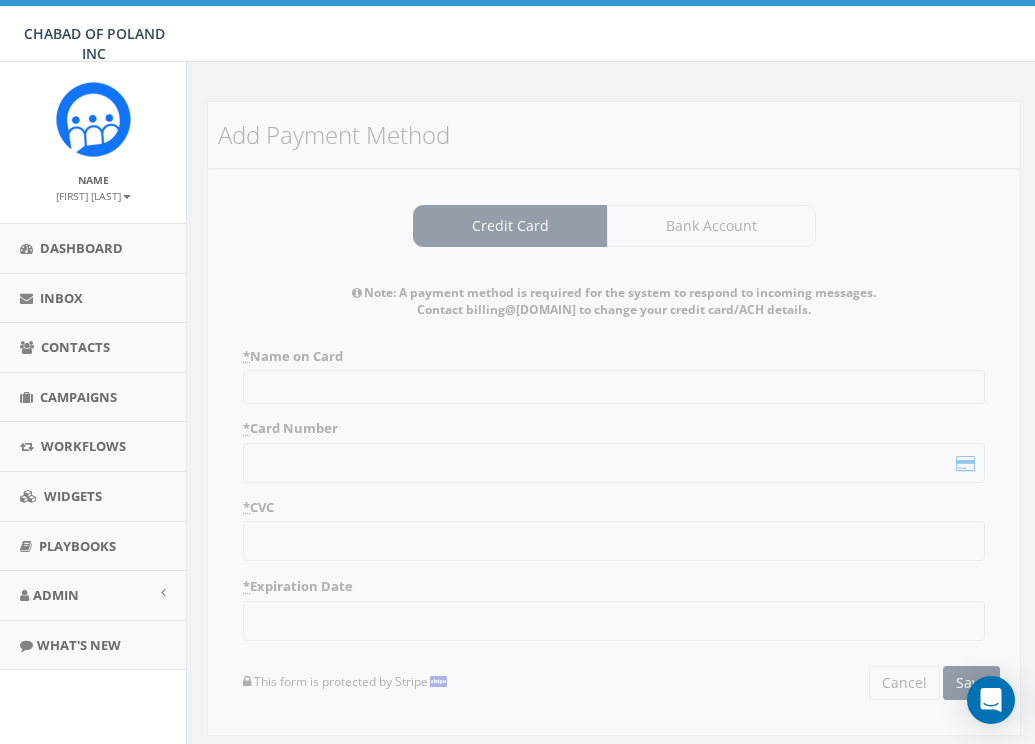 scroll, scrollTop: 187, scrollLeft: 0, axis: vertical 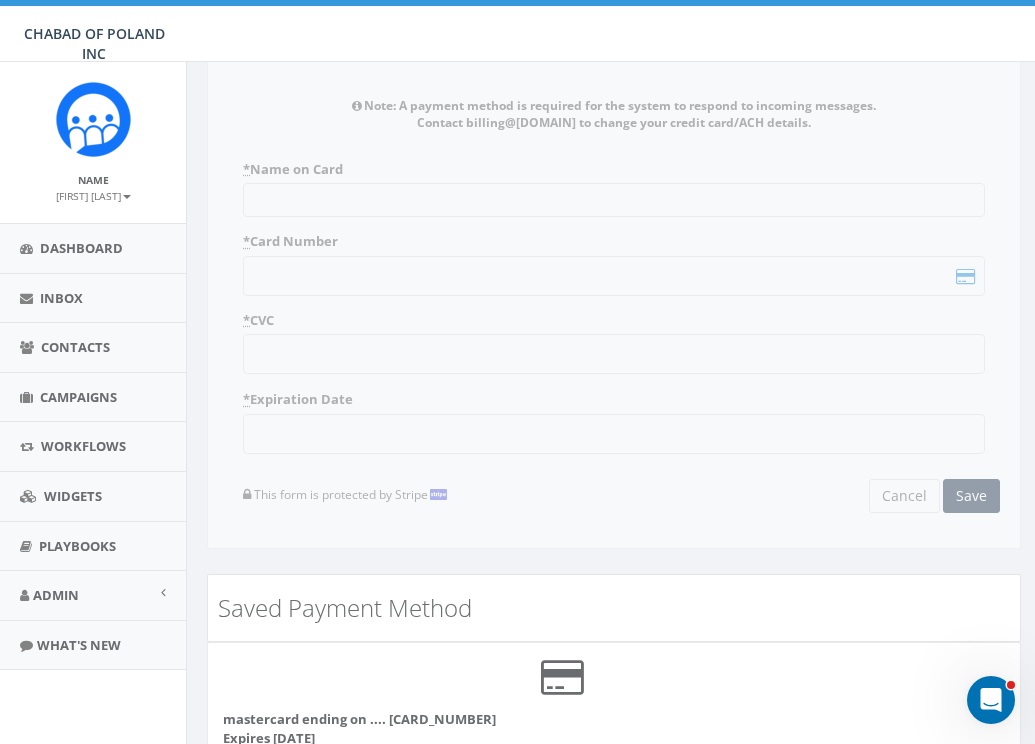 click on "Add Payment Method Credit Card Bank Account   Note: A payment method is required for the system to respond to incoming messages.  Contact [EMAIL] to change your credit card/ACH details. *  Name on Card  *  Card Number *  CVC *  Expiration Date                                           This form is protected by Stripe Cancel   Save   Note: A payment method is required for the system to respond to incoming messages.  Contact [EMAIL] to change your credit card/ACH details. *  Bank Name *  Account Type Individual Company *  Account Number Only numbers are allowed and must be at least 12 digits long. *  Routing Number Only numbers are allowed and must be 9 digits long.   This form is protected by Stripe Cancel   Save" at bounding box center (614, 231) 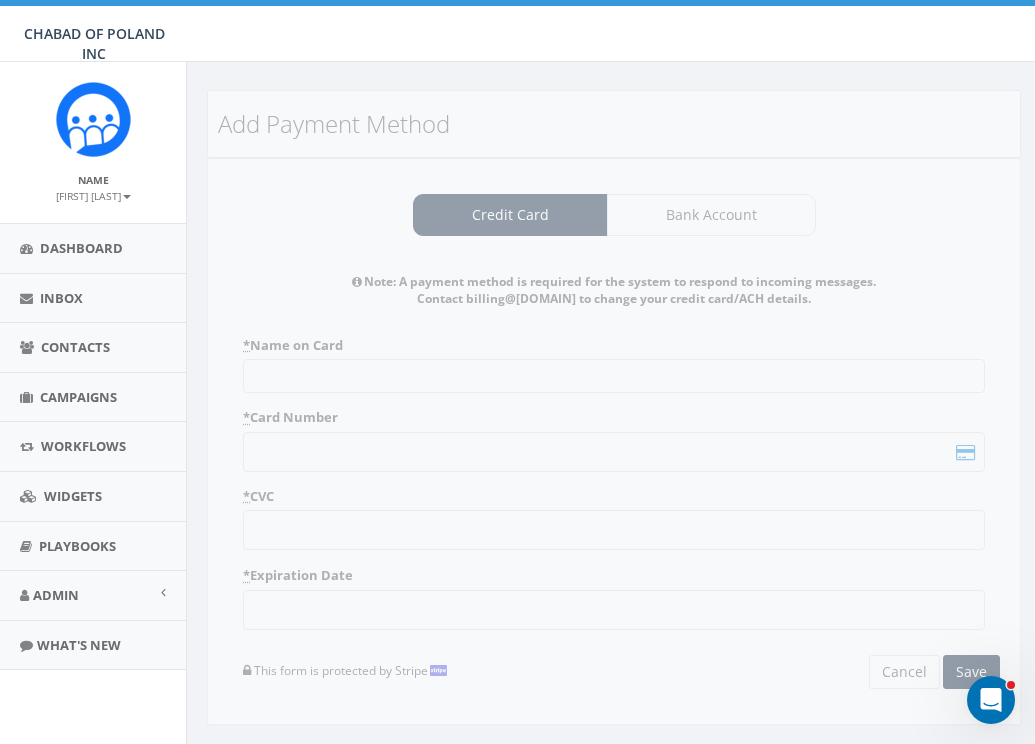 scroll, scrollTop: 0, scrollLeft: 0, axis: both 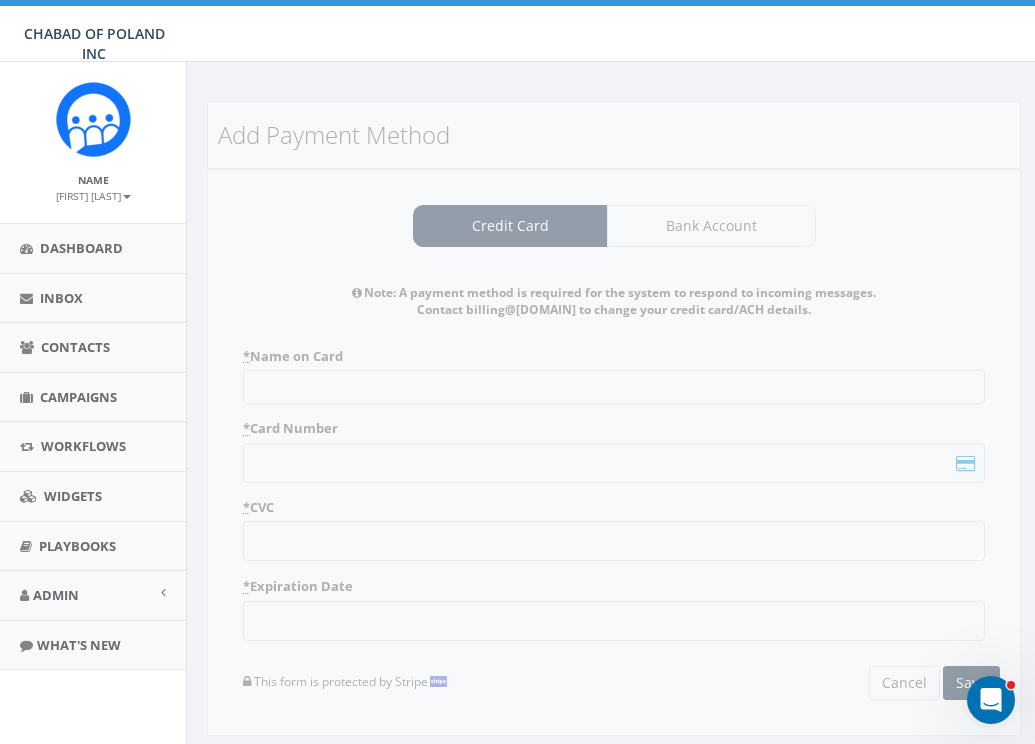 click on "Add Payment Method Credit Card Bank Account   Note: A payment method is required for the system to respond to incoming messages.  Contact [EMAIL] to change your credit card/ACH details. *  Name on Card  *  Card Number *  CVC *  Expiration Date                                           This form is protected by Stripe Cancel   Save   Note: A payment method is required for the system to respond to incoming messages.  Contact [EMAIL] to change your credit card/ACH details. *  Bank Name *  Account Type Individual Company *  Account Number Only numbers are allowed and must be at least 12 digits long. *  Routing Number Only numbers are allowed and must be 9 digits long.   This form is protected by Stripe Cancel   Save" at bounding box center [614, 418] 